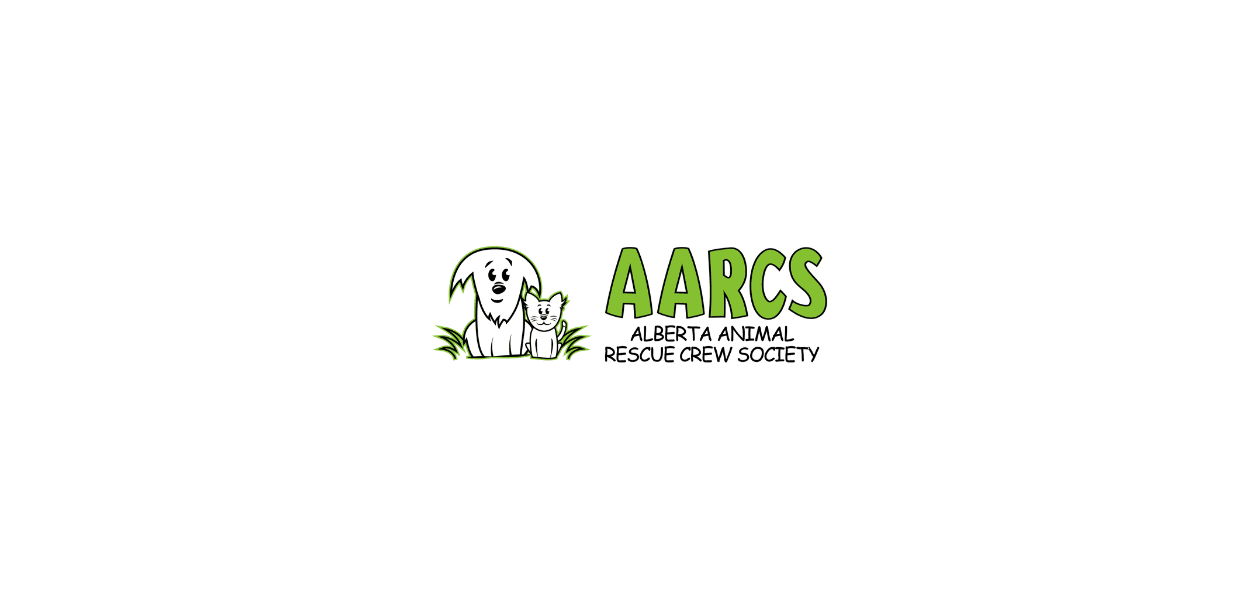 scroll, scrollTop: 0, scrollLeft: 0, axis: both 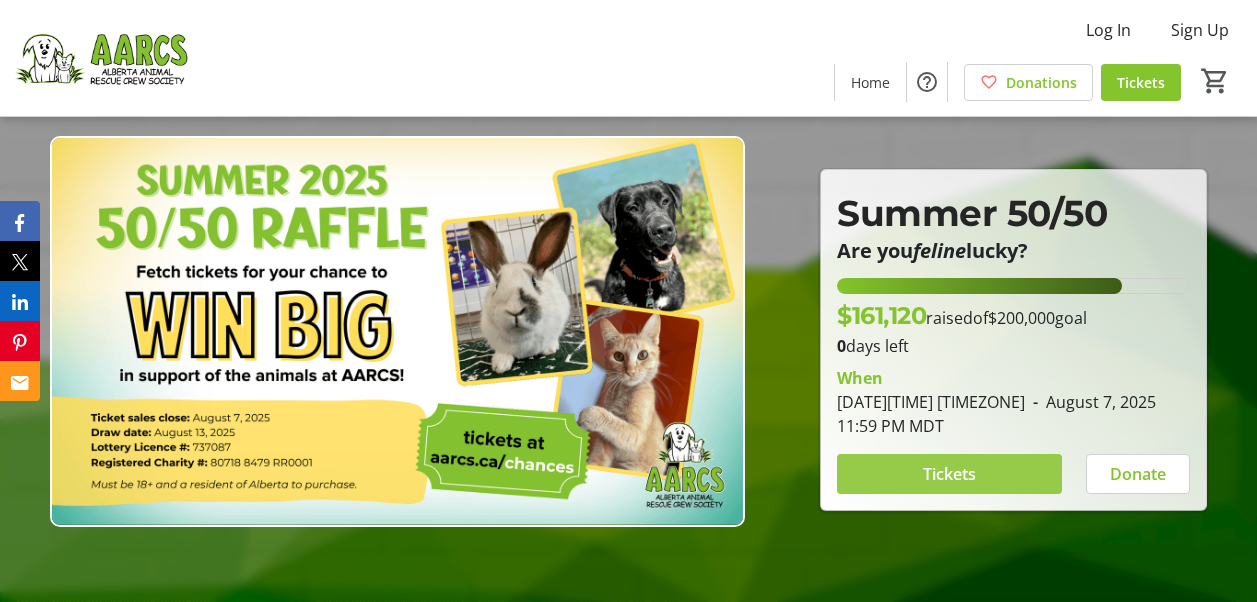 click on "Tickets" at bounding box center [949, 474] 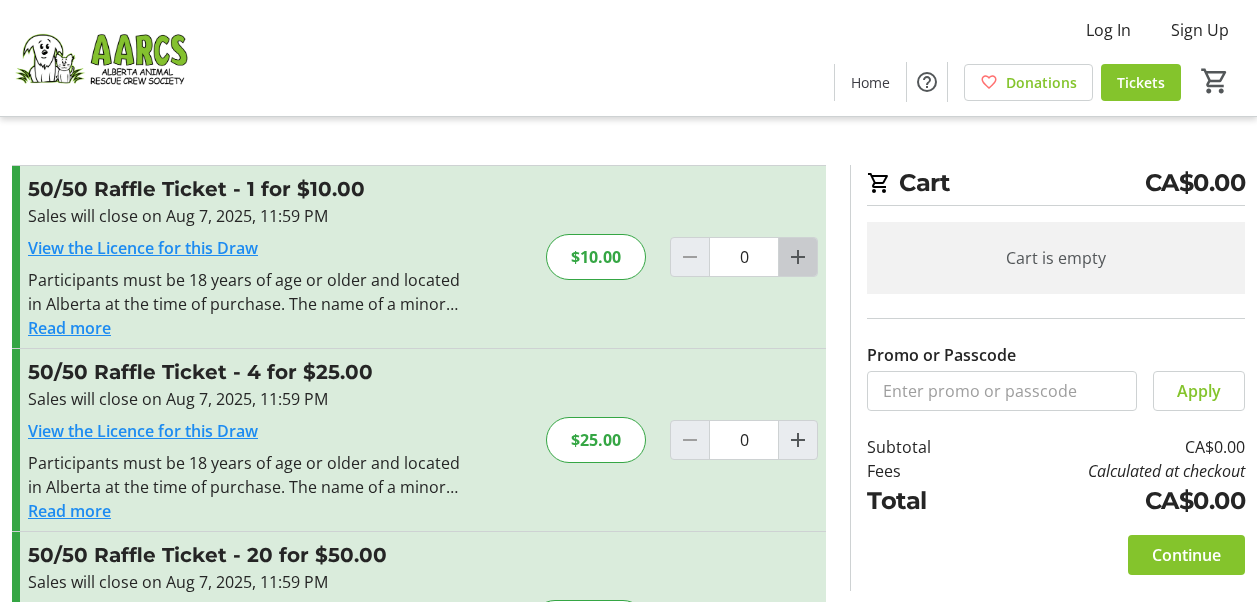 click 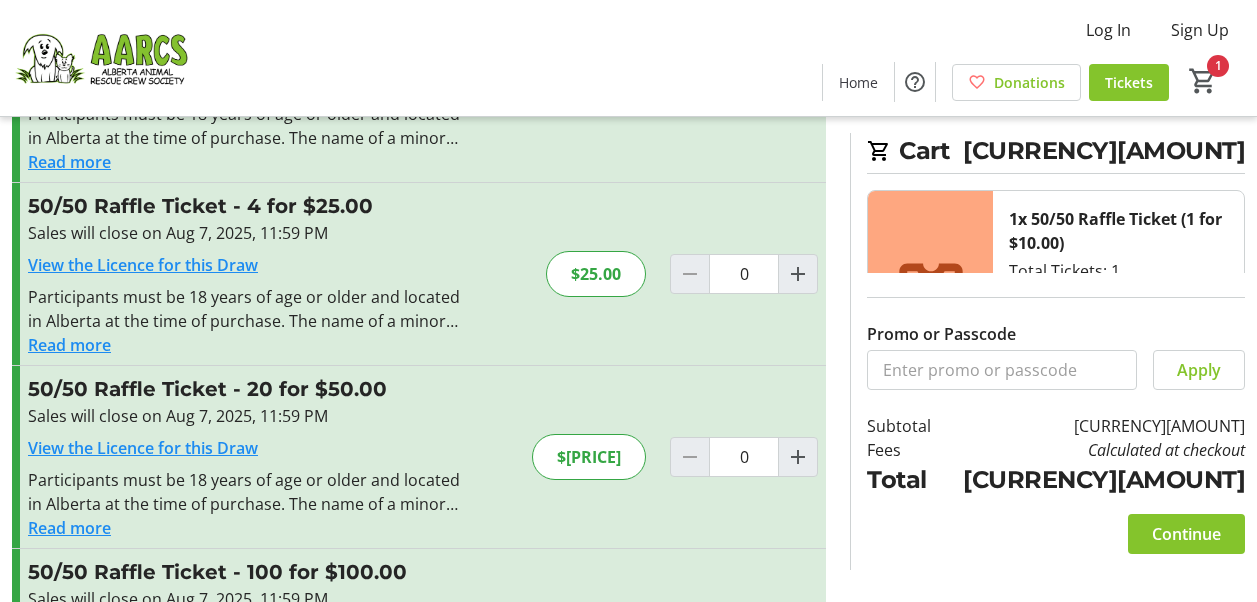 scroll, scrollTop: 200, scrollLeft: 0, axis: vertical 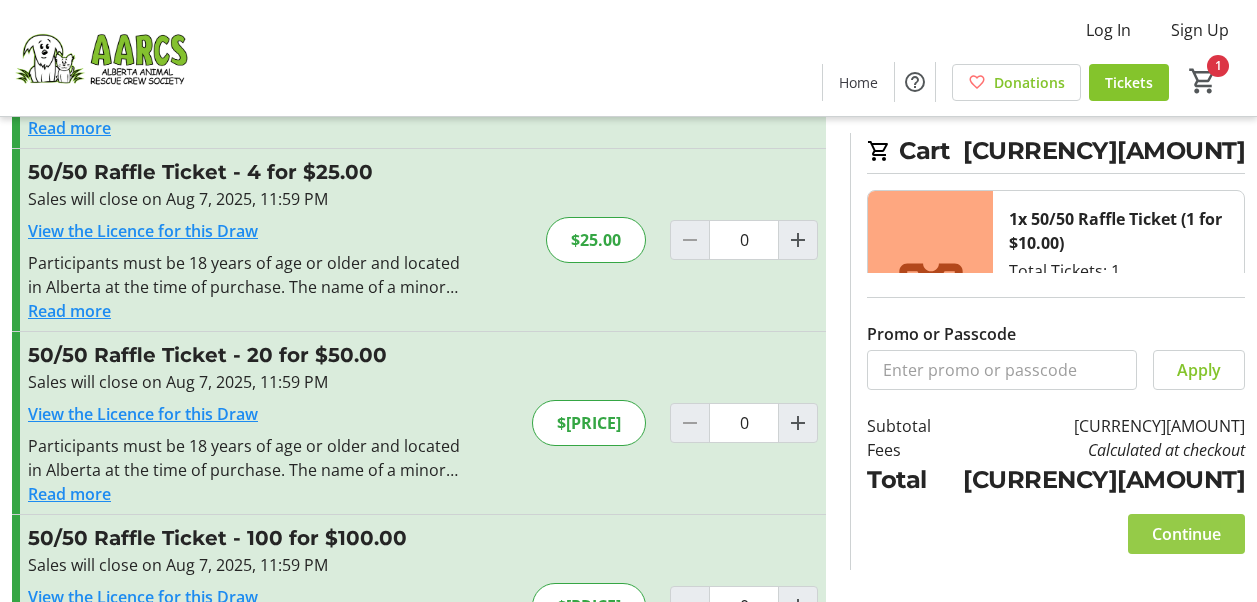 click on "Continue" 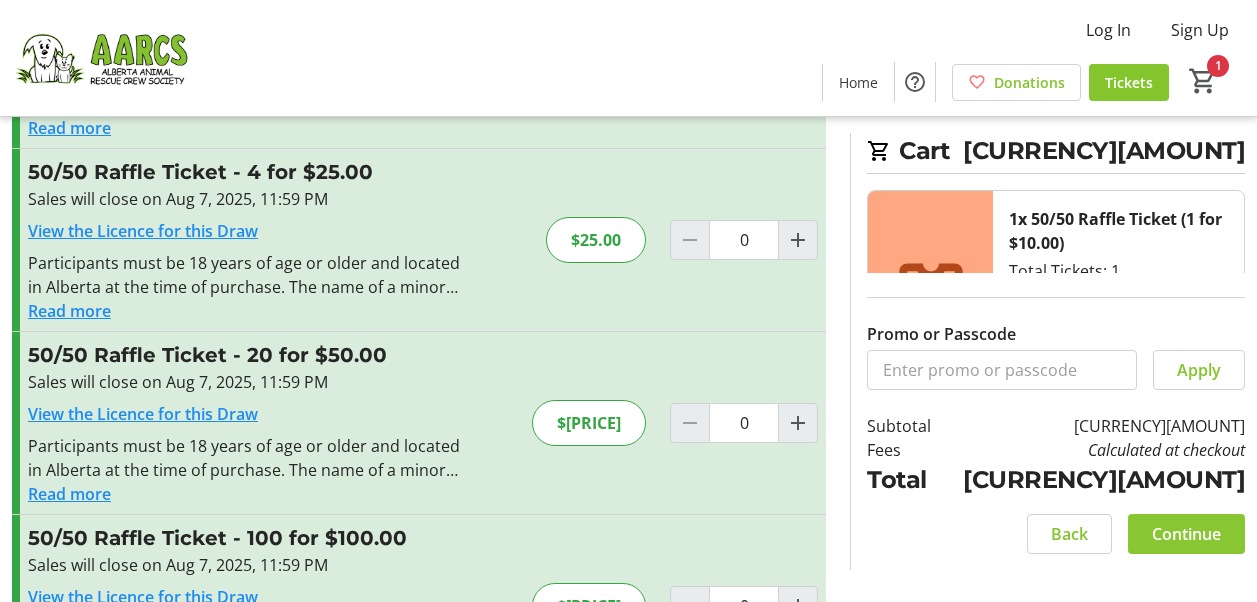 scroll, scrollTop: 0, scrollLeft: 0, axis: both 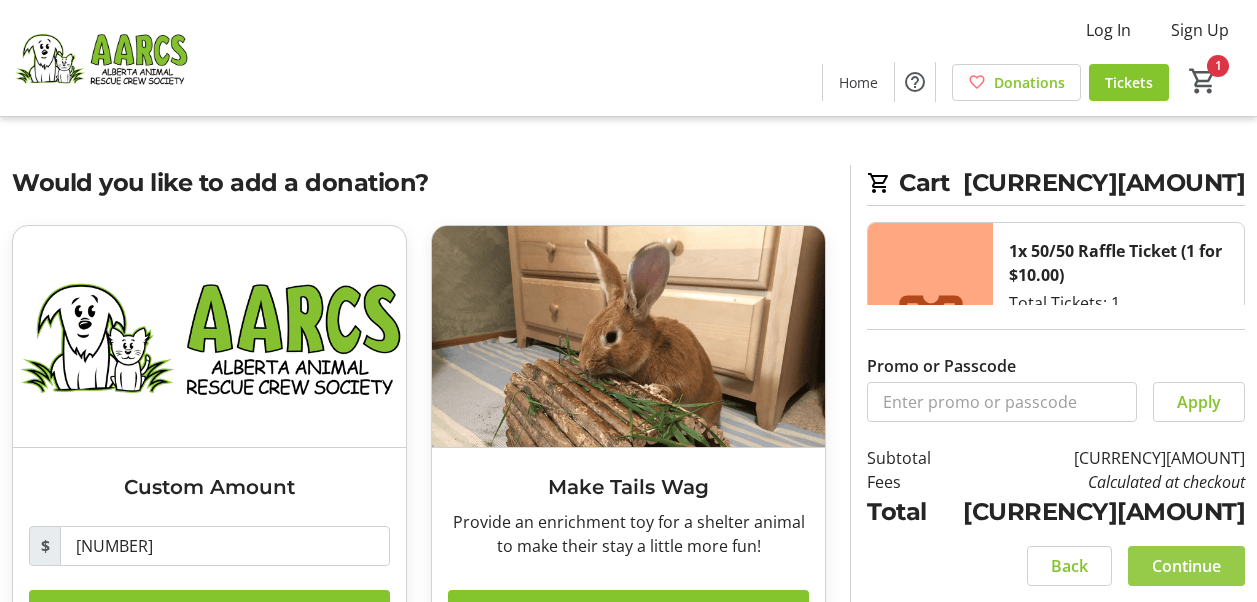 click on "Continue" 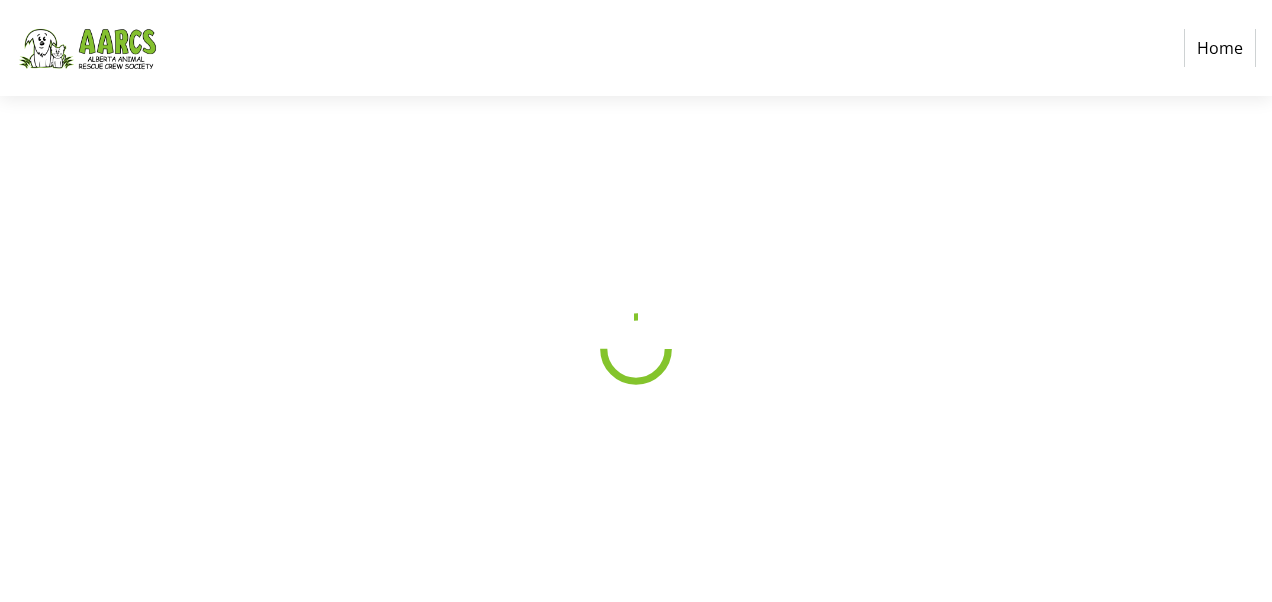 select on "[STATE]" 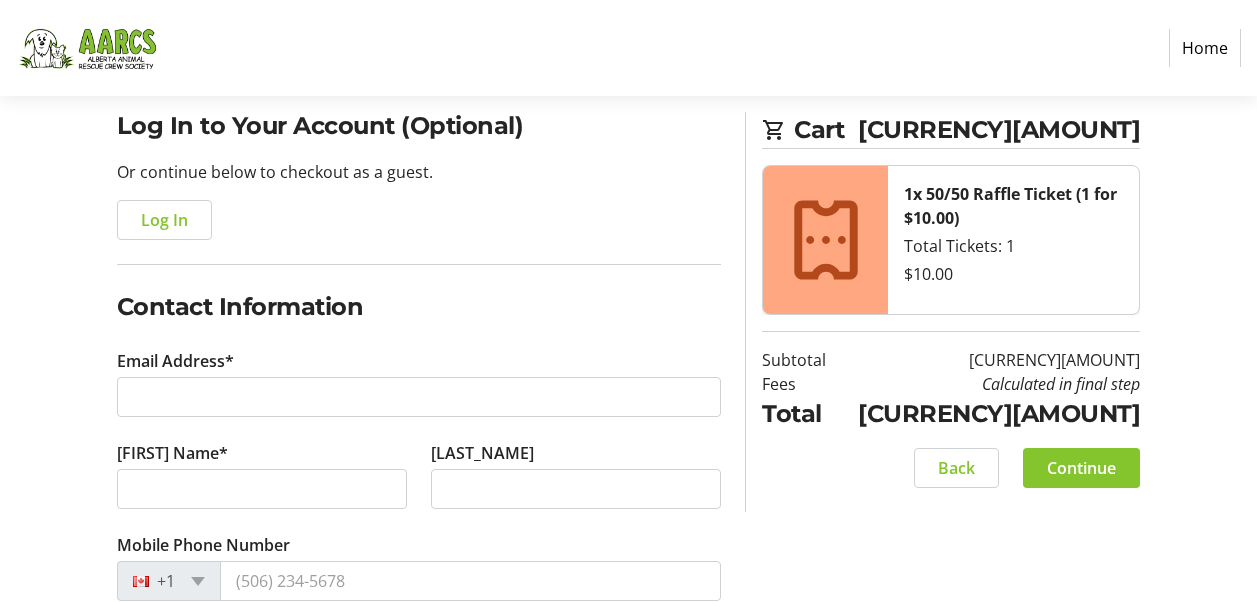scroll, scrollTop: 200, scrollLeft: 0, axis: vertical 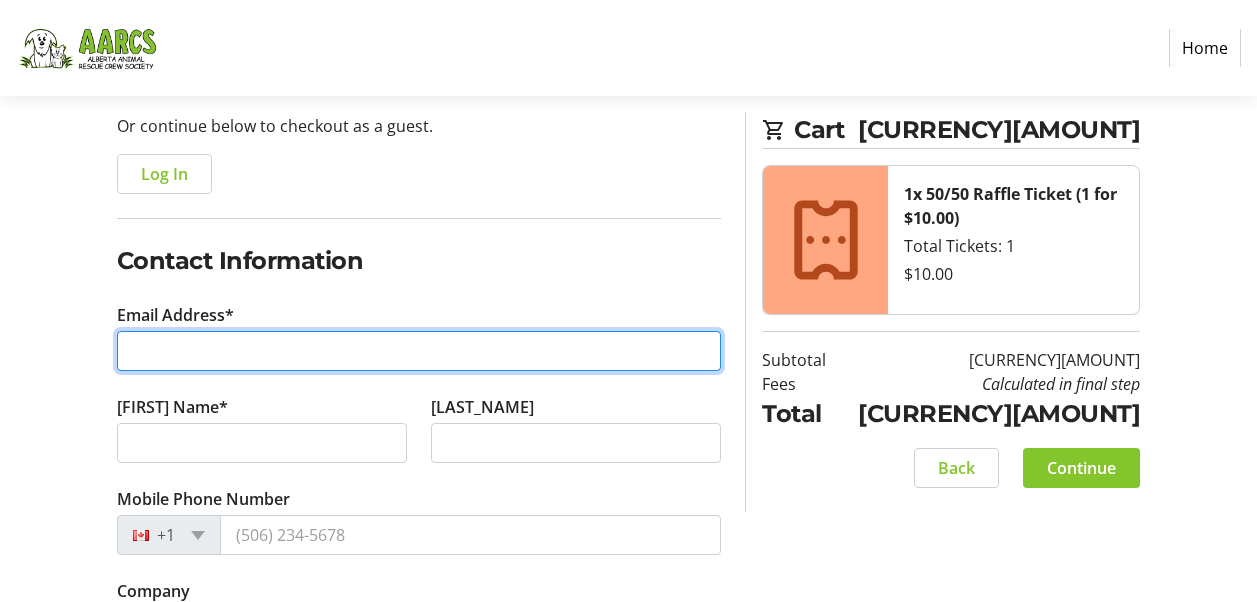 click on "Email Address*" at bounding box center (419, 351) 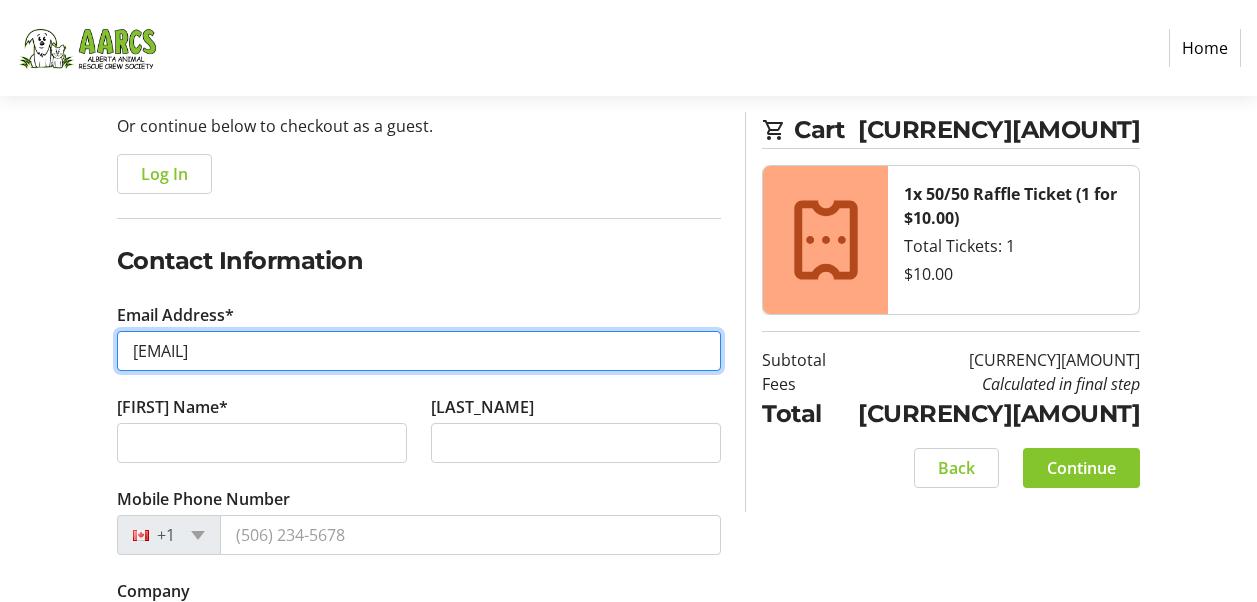 type on "[EMAIL]" 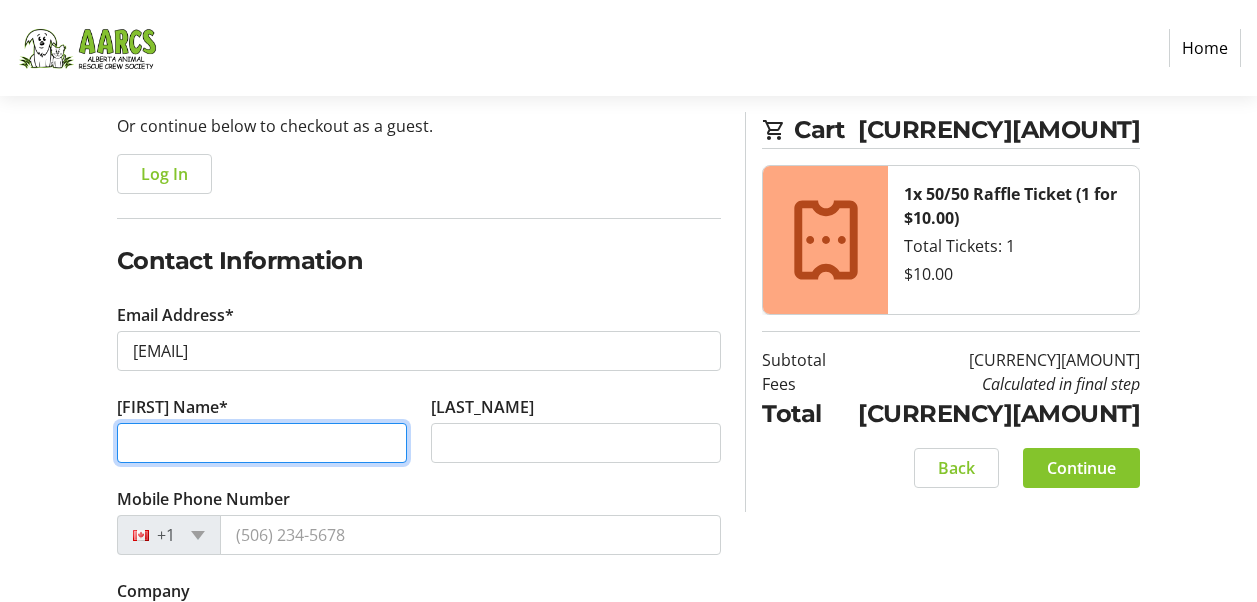 click on "[FIRST] Name*" at bounding box center [262, 443] 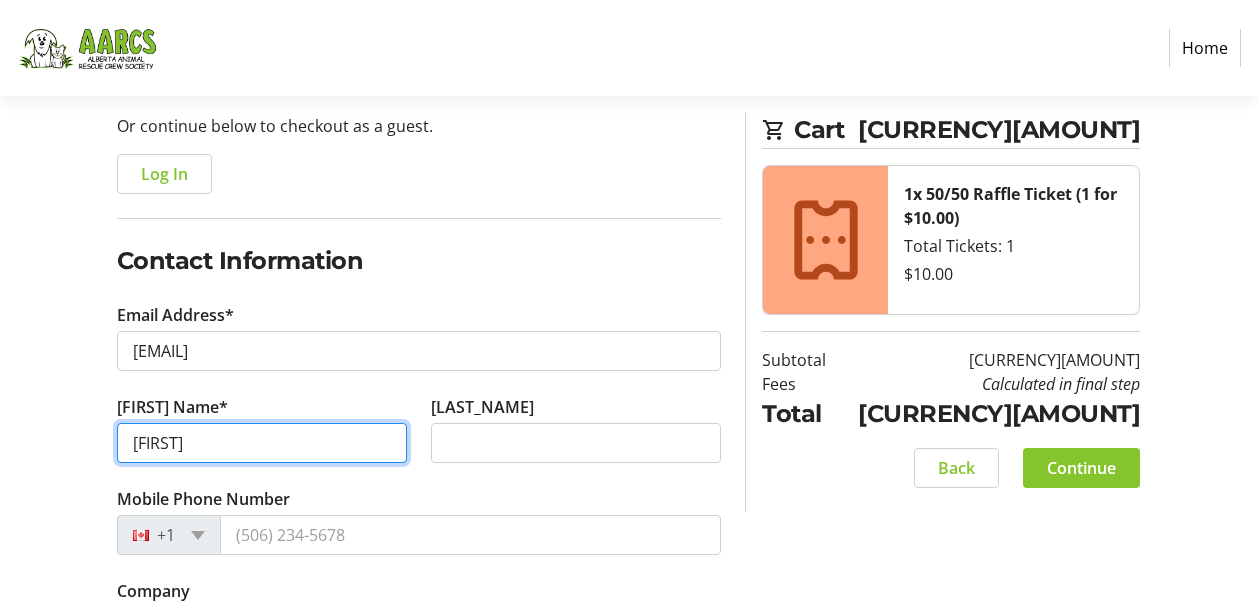 type on "[FIRST]" 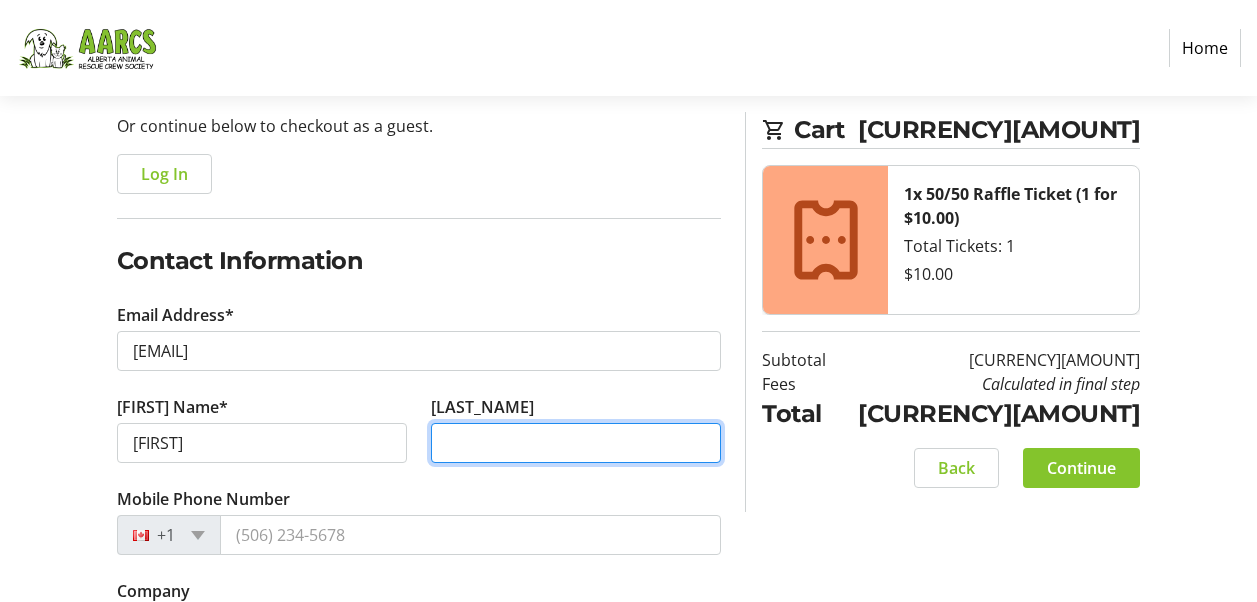 click on "[LAST_NAME]" at bounding box center (576, 443) 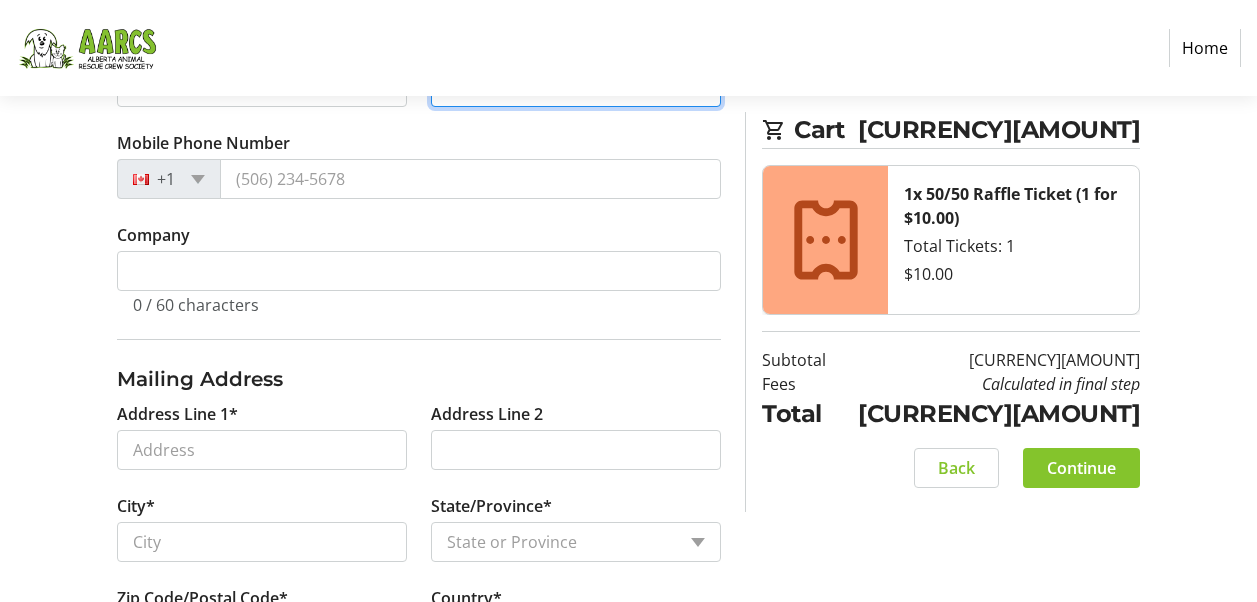 scroll, scrollTop: 600, scrollLeft: 0, axis: vertical 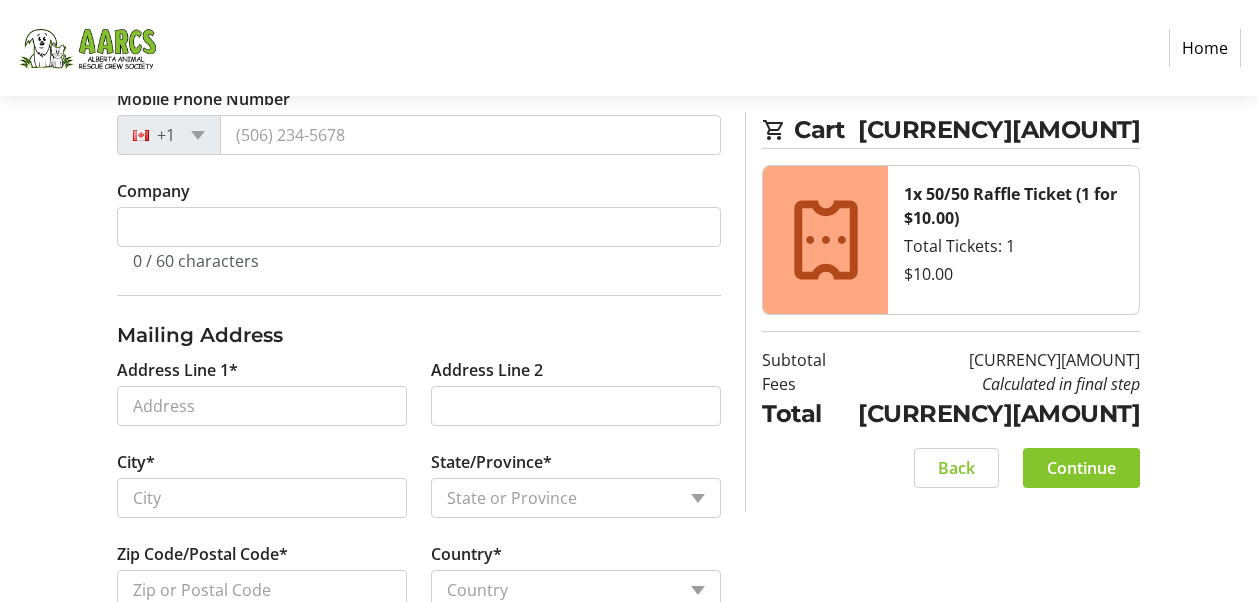 type on "[LAST_NAME]" 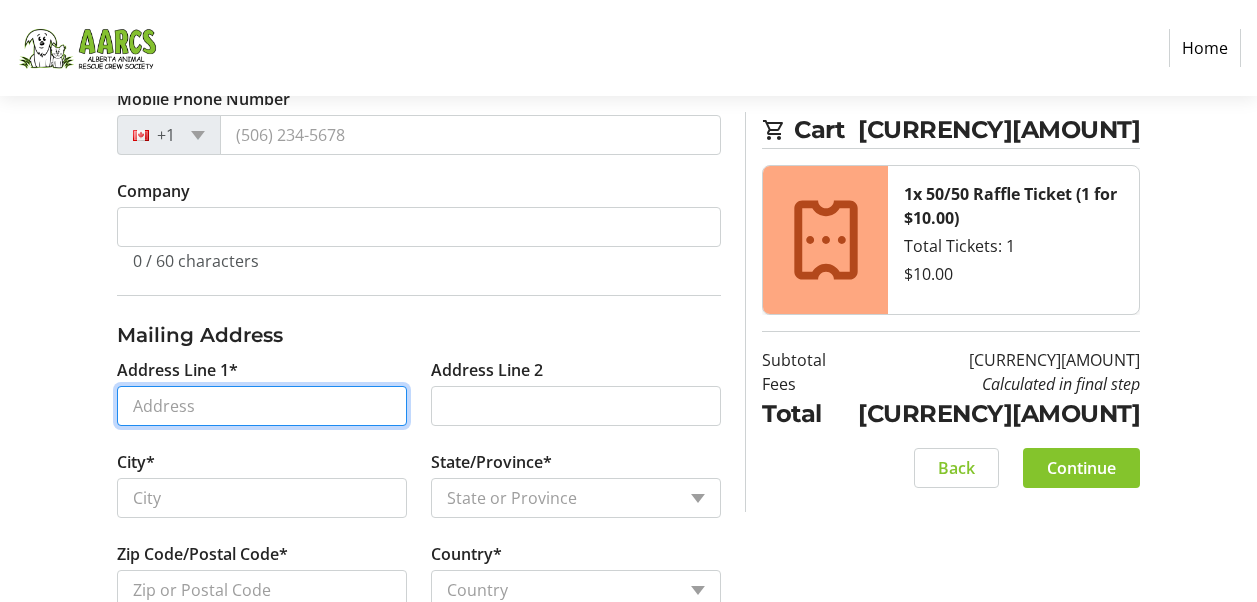 click on "Address Line 1*" at bounding box center (262, 406) 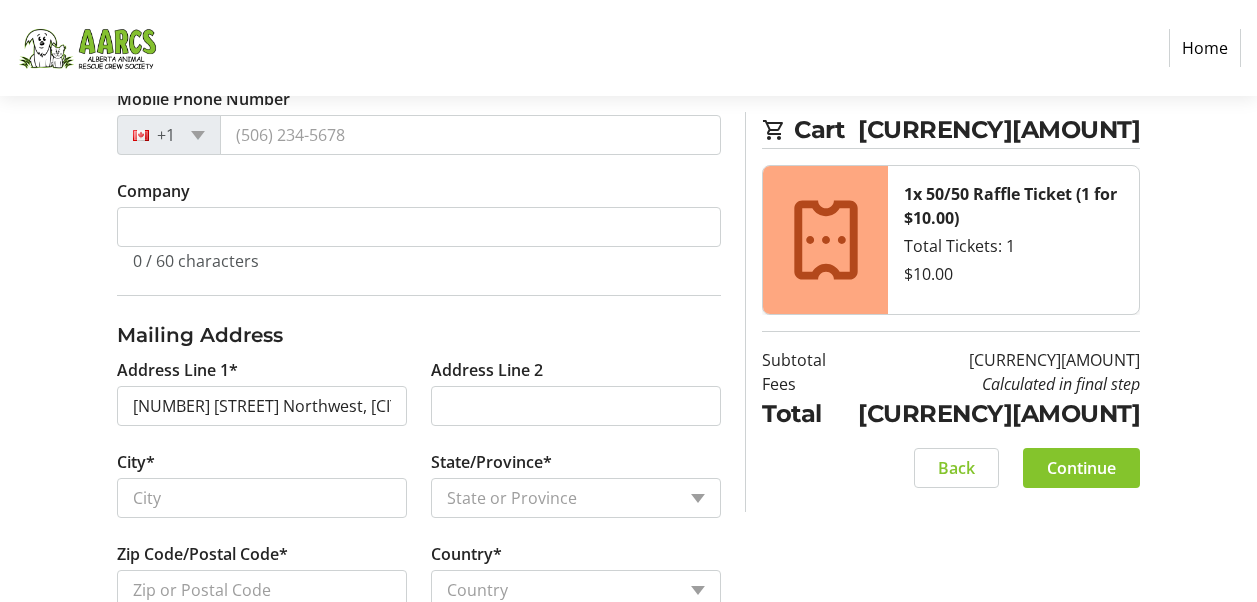 type on "[NUMBER] [STREET] Northwest" 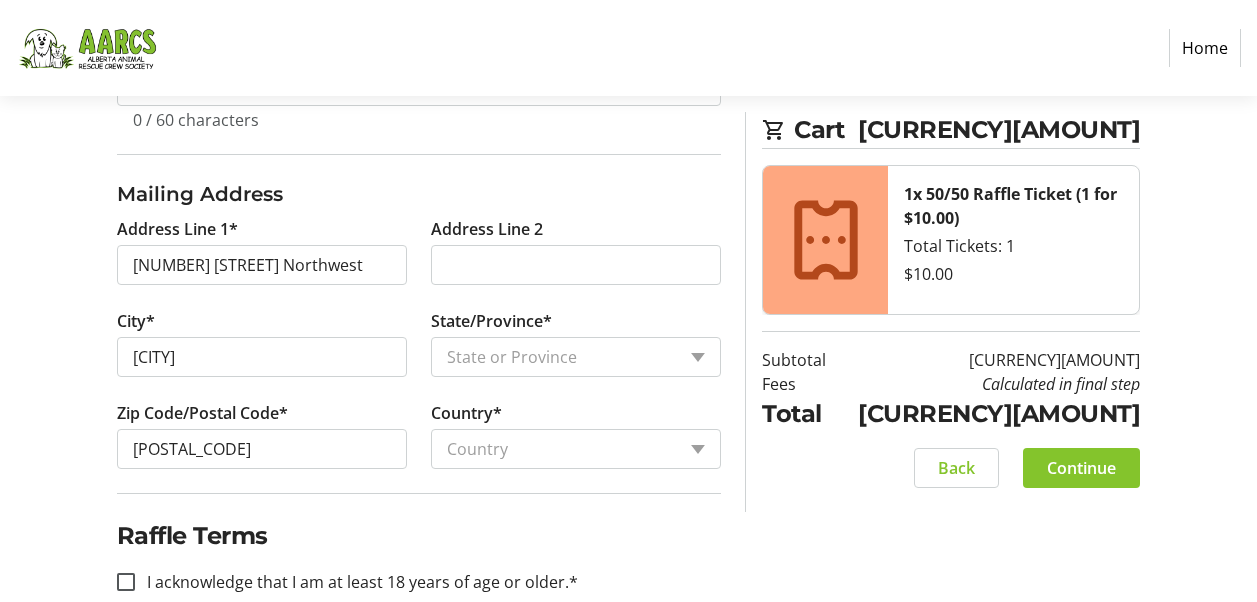 scroll, scrollTop: 781, scrollLeft: 0, axis: vertical 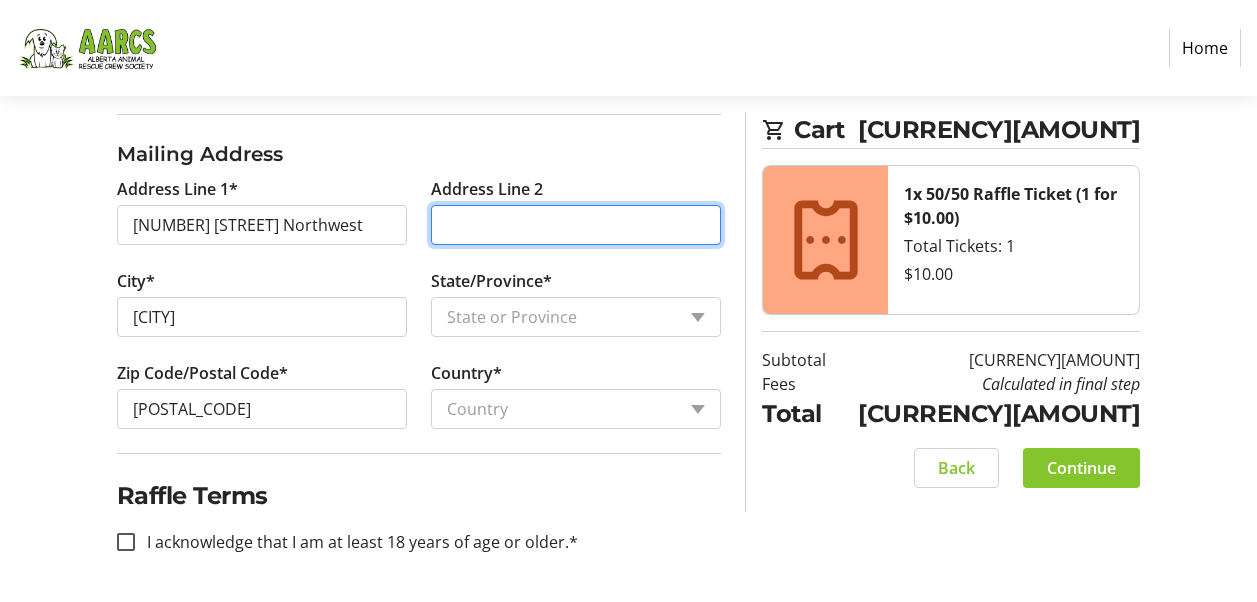 click on "Address Line 2" at bounding box center [576, 225] 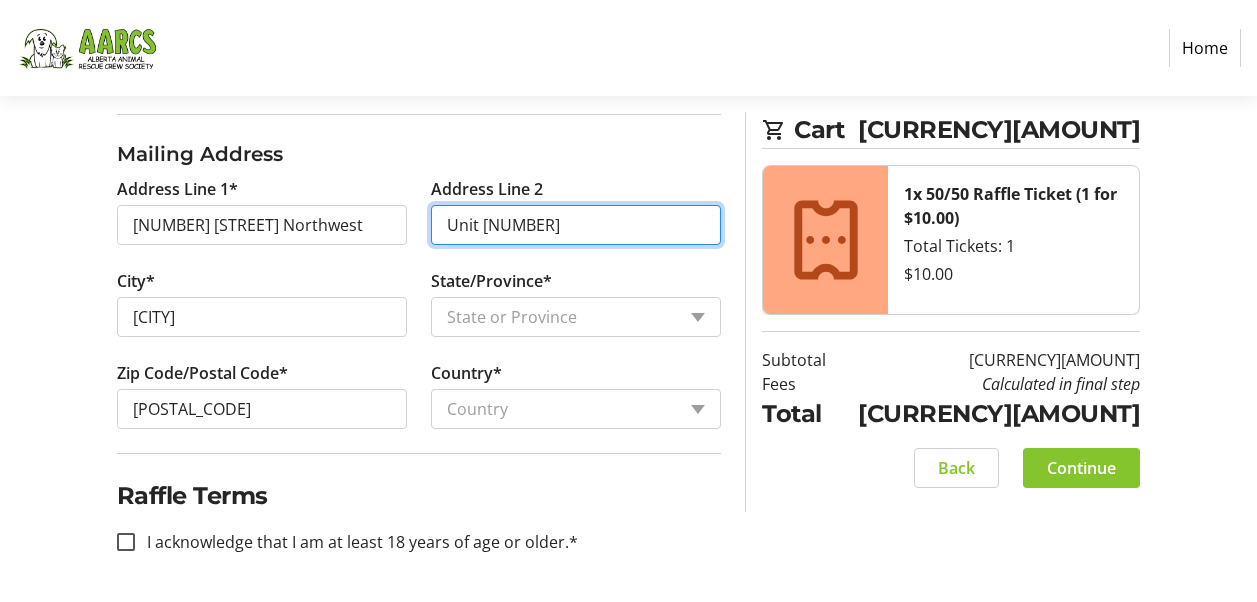 type on "Unit [NUMBER]" 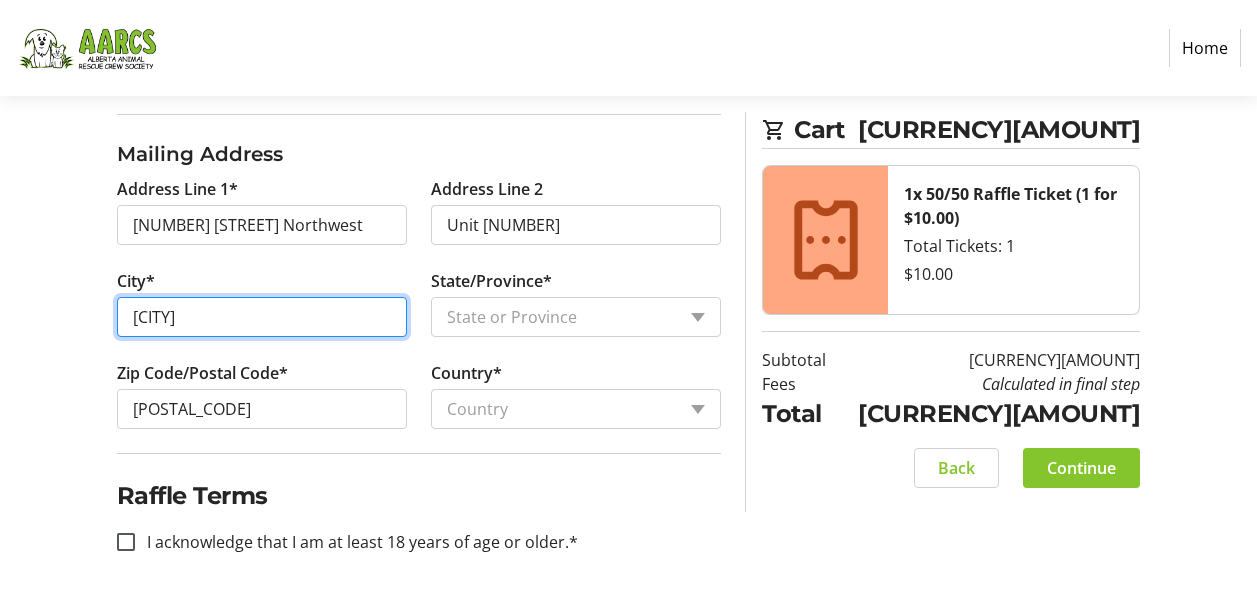 click on "[CITY]" at bounding box center [262, 317] 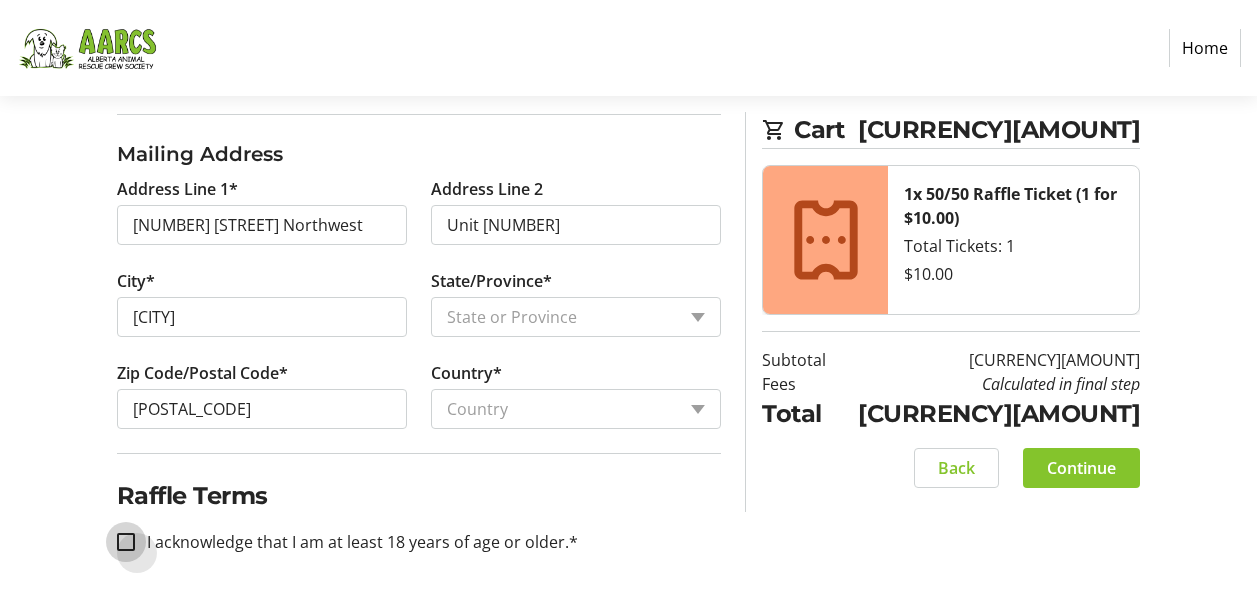 click on "I acknowledge that I am at least 18 years of age or older.*" at bounding box center (126, 542) 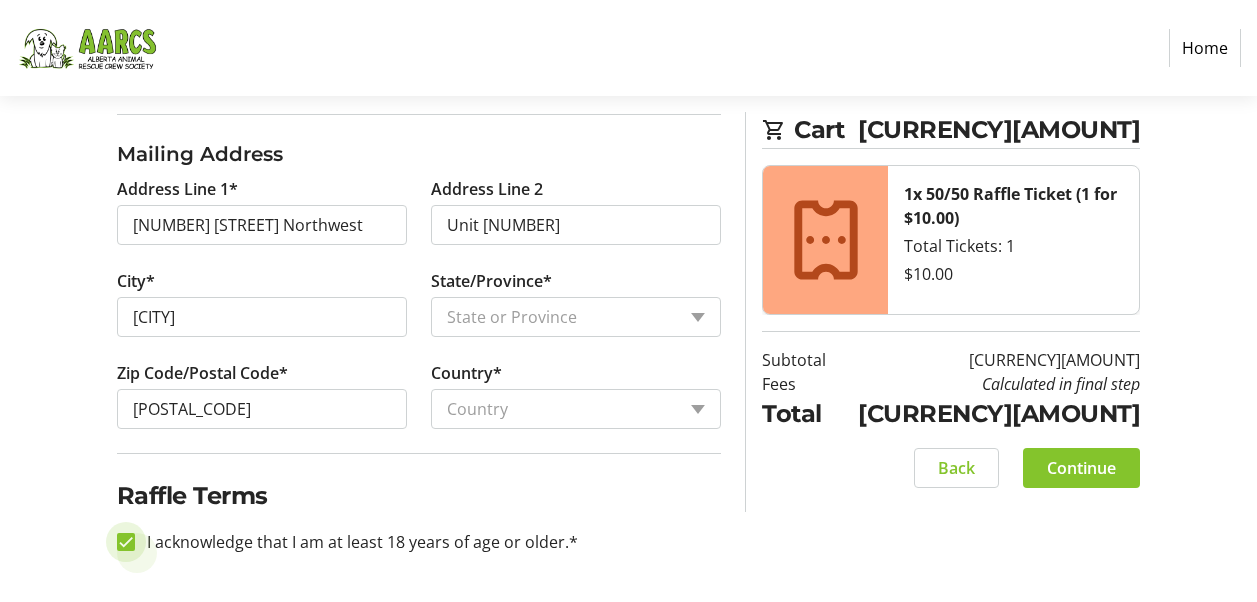 checkbox on "true" 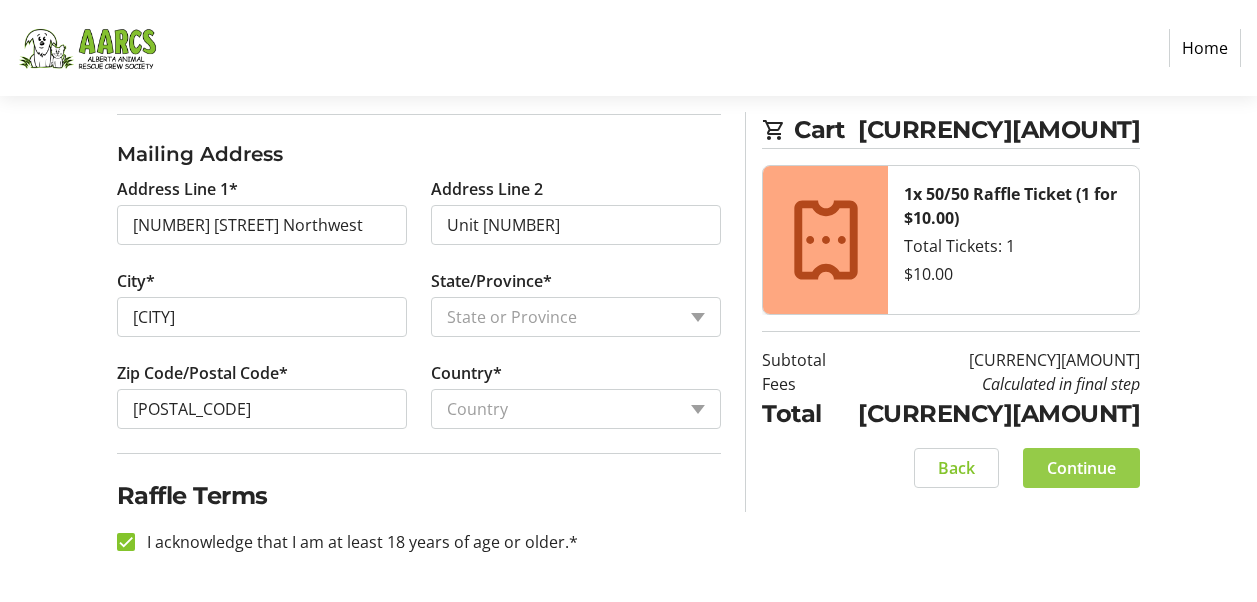 click on "Continue" 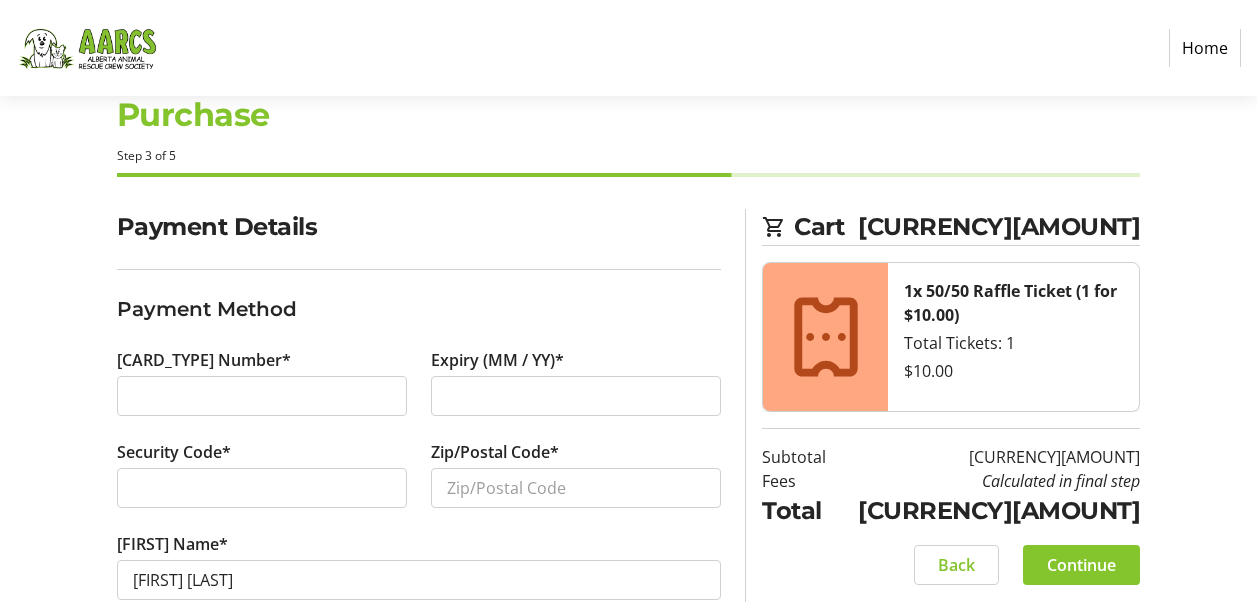 scroll, scrollTop: 99, scrollLeft: 0, axis: vertical 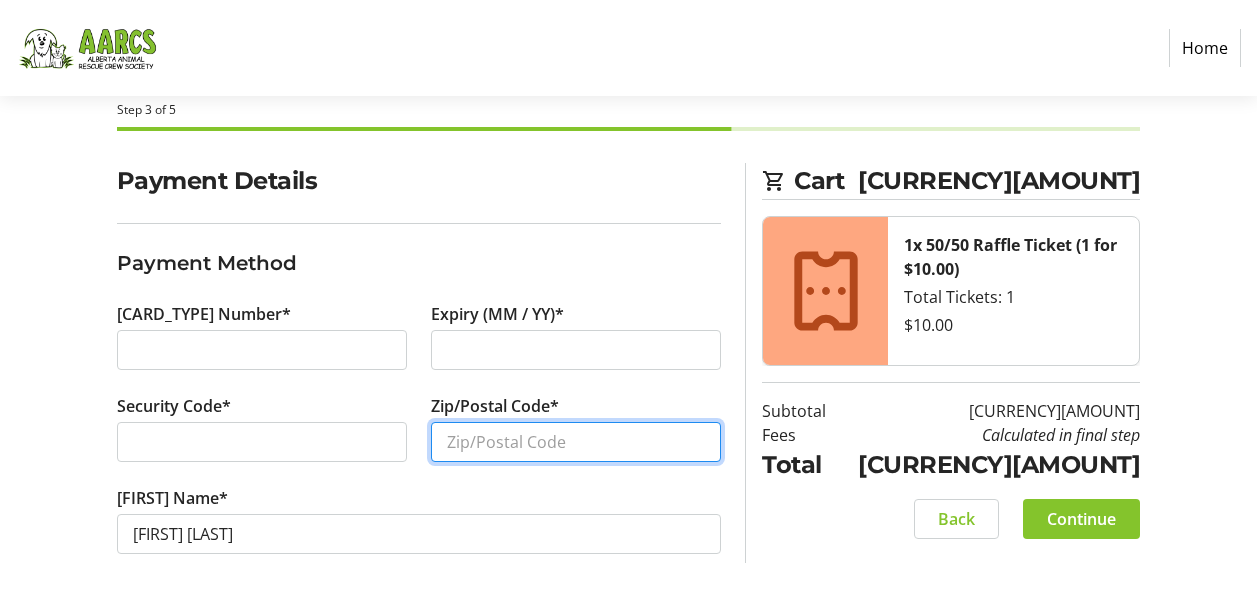 click on "Zip/Postal Code*" at bounding box center (576, 442) 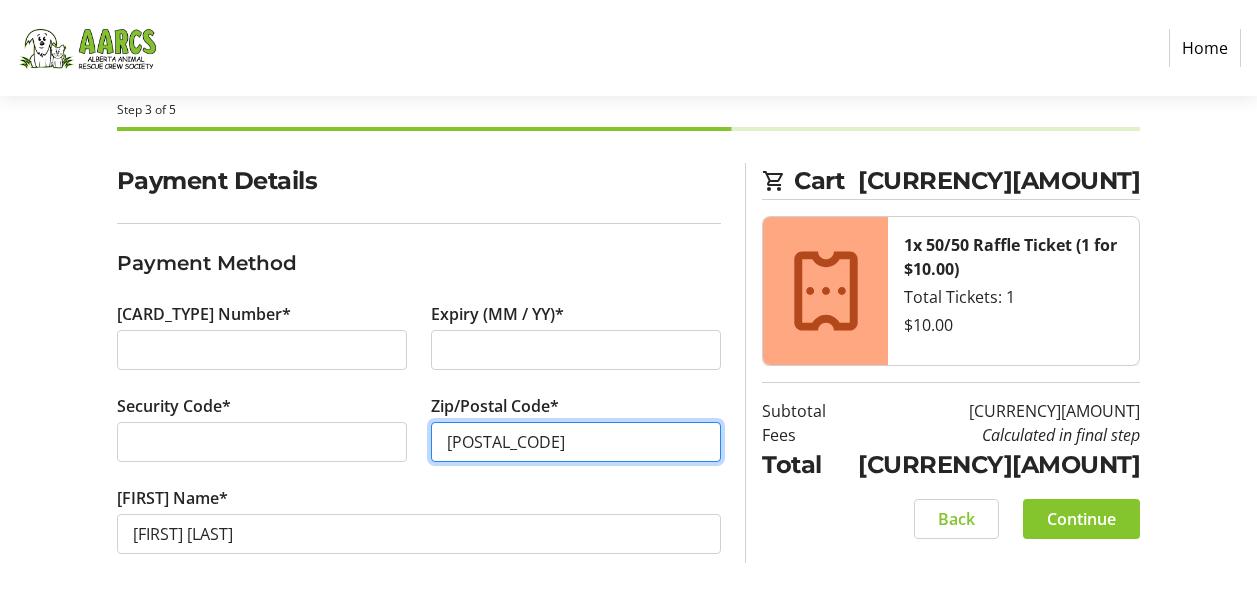 type on "[POSTAL_CODE]" 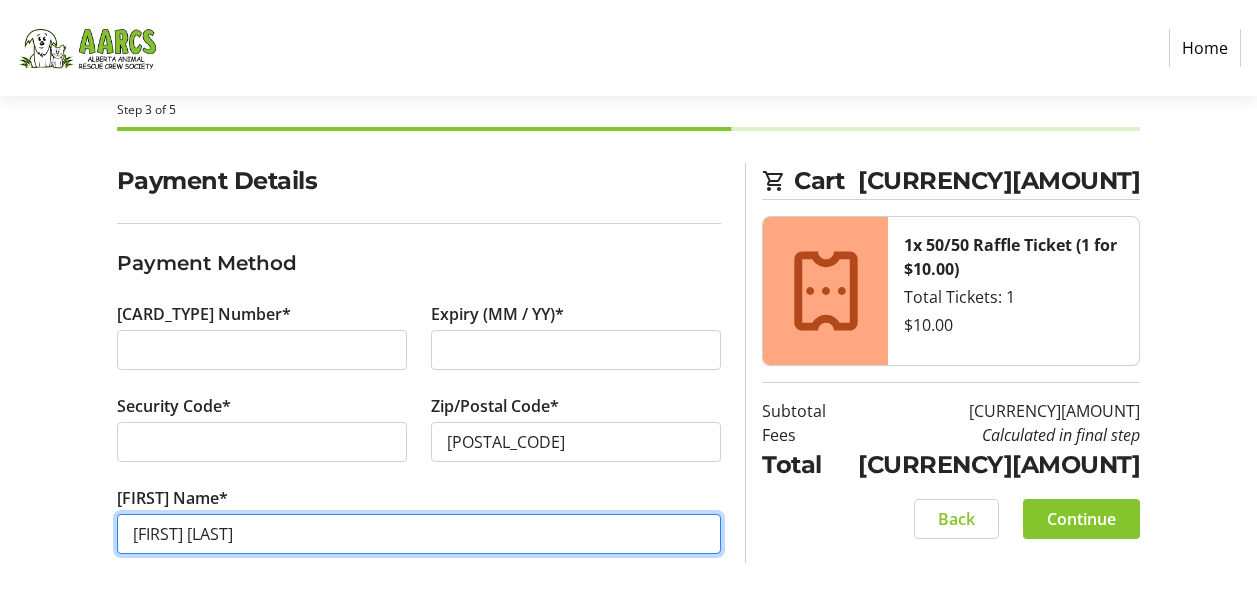click on "[FIRST] [LAST]" at bounding box center [419, 534] 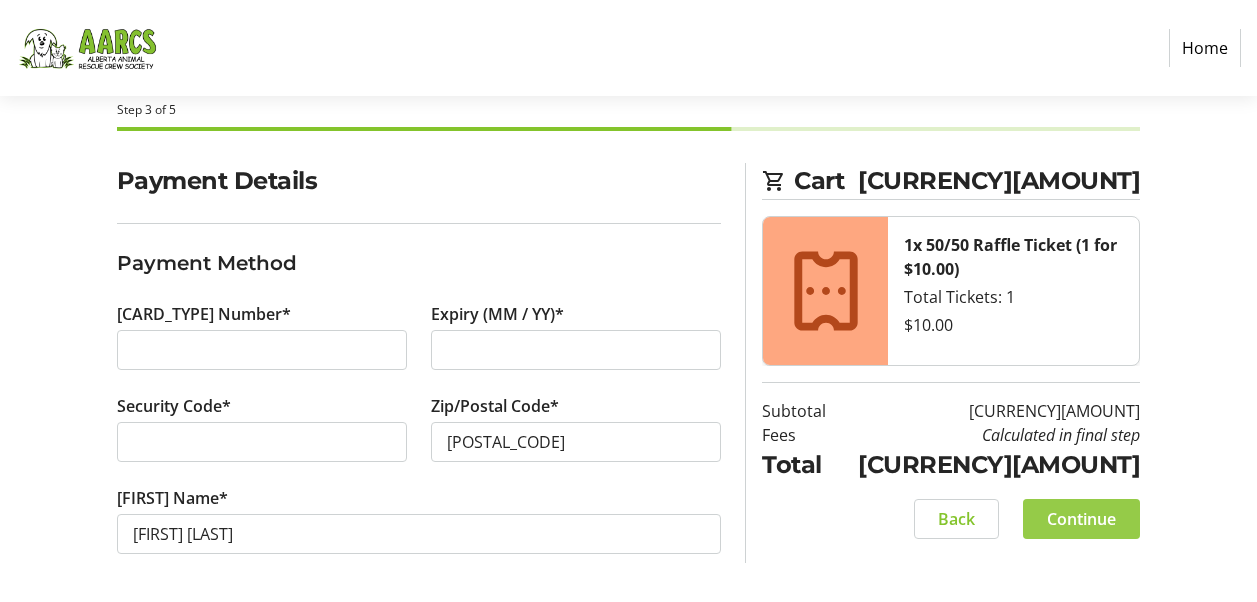 click on "Continue" 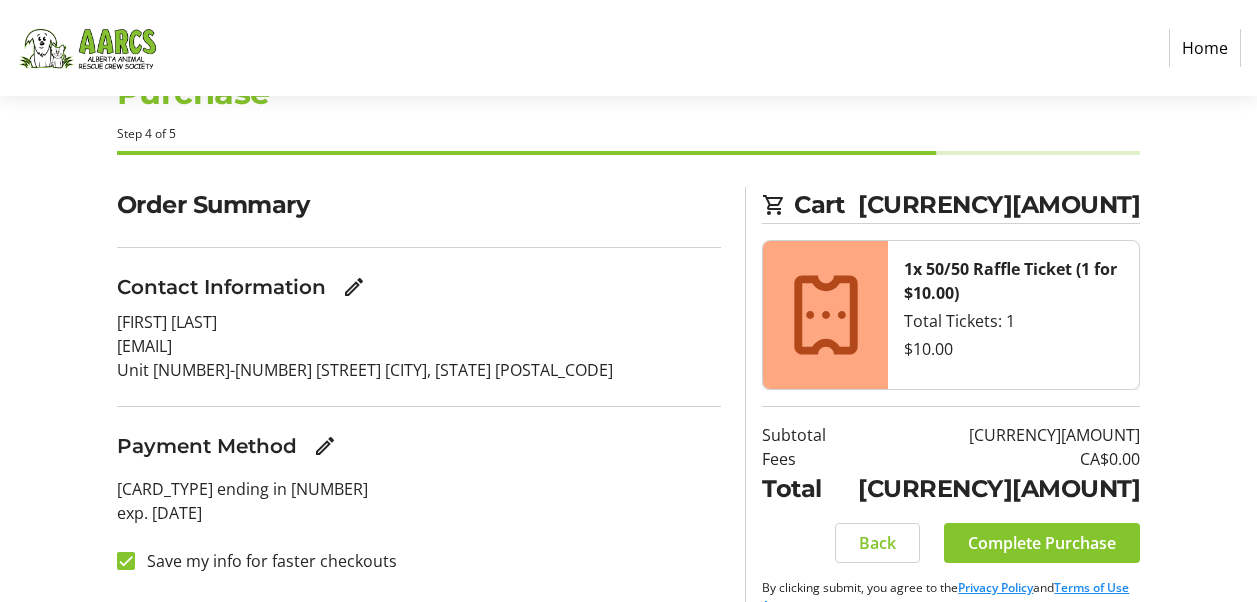 scroll, scrollTop: 112, scrollLeft: 0, axis: vertical 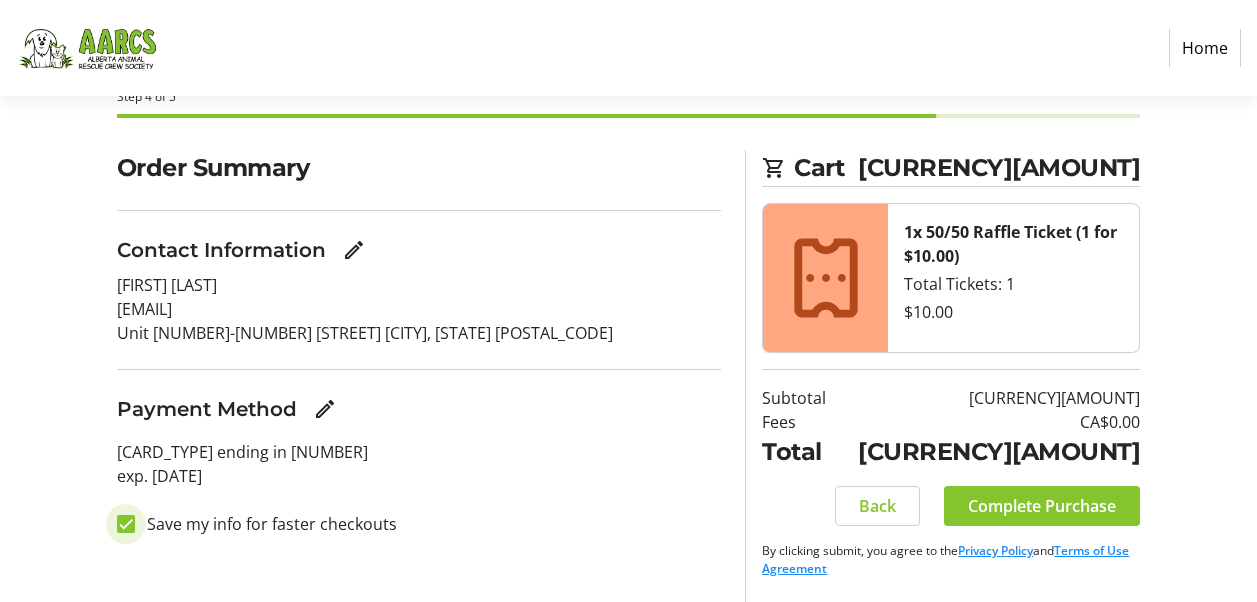 click on "Save my info for faster checkouts" at bounding box center (126, 524) 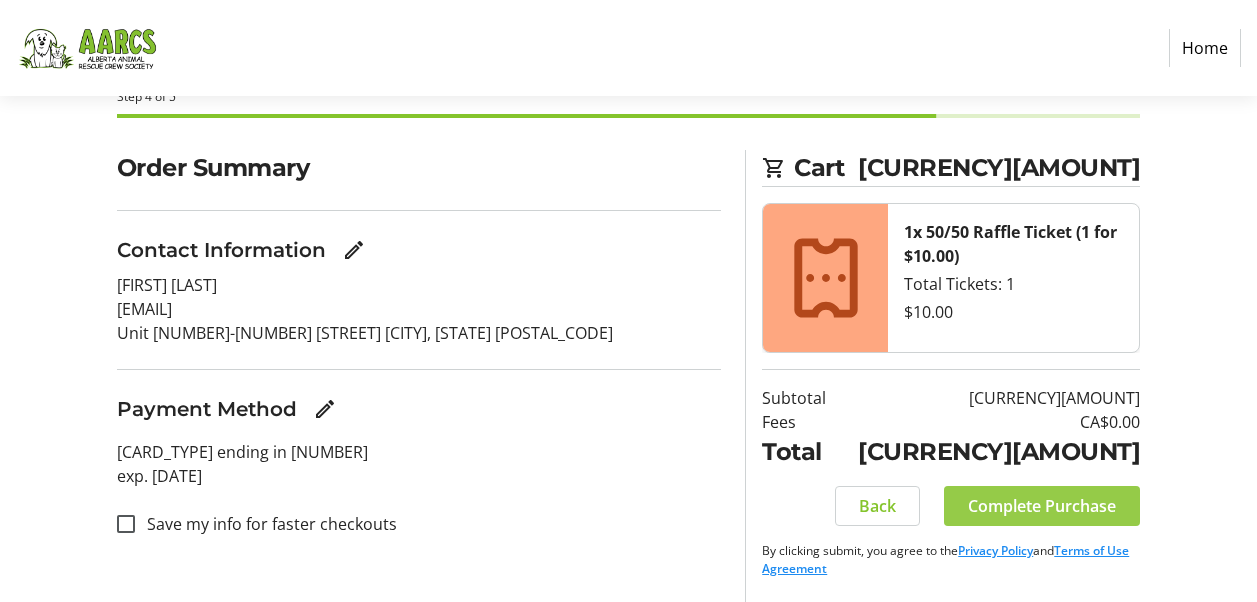 click on "Complete Purchase" 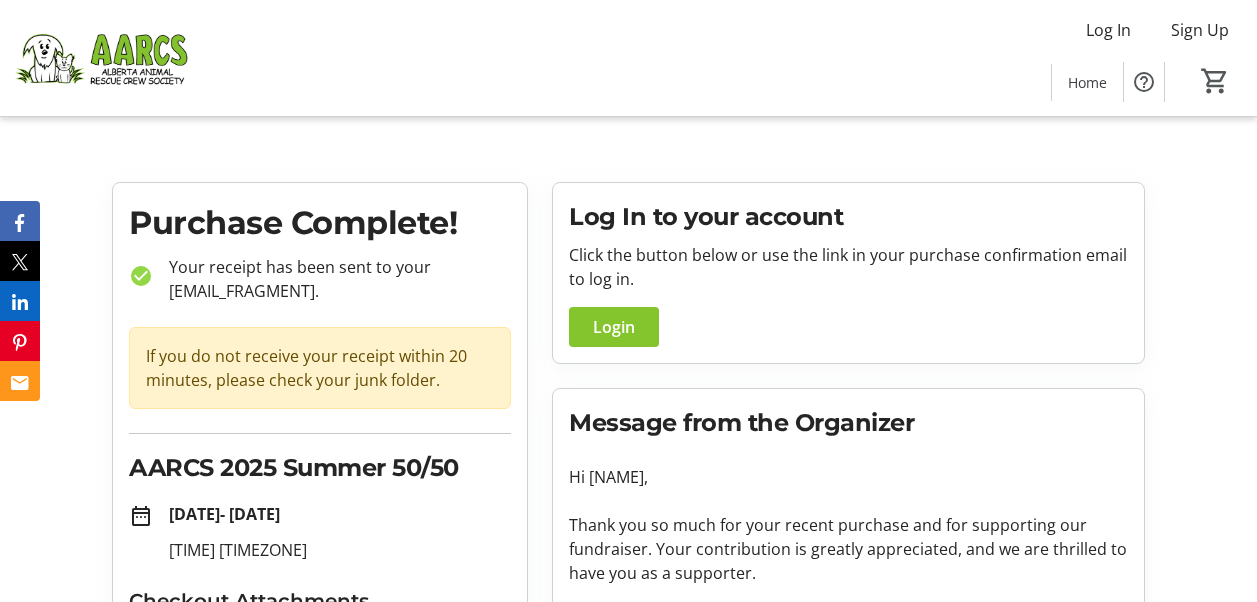 scroll, scrollTop: 188, scrollLeft: 0, axis: vertical 